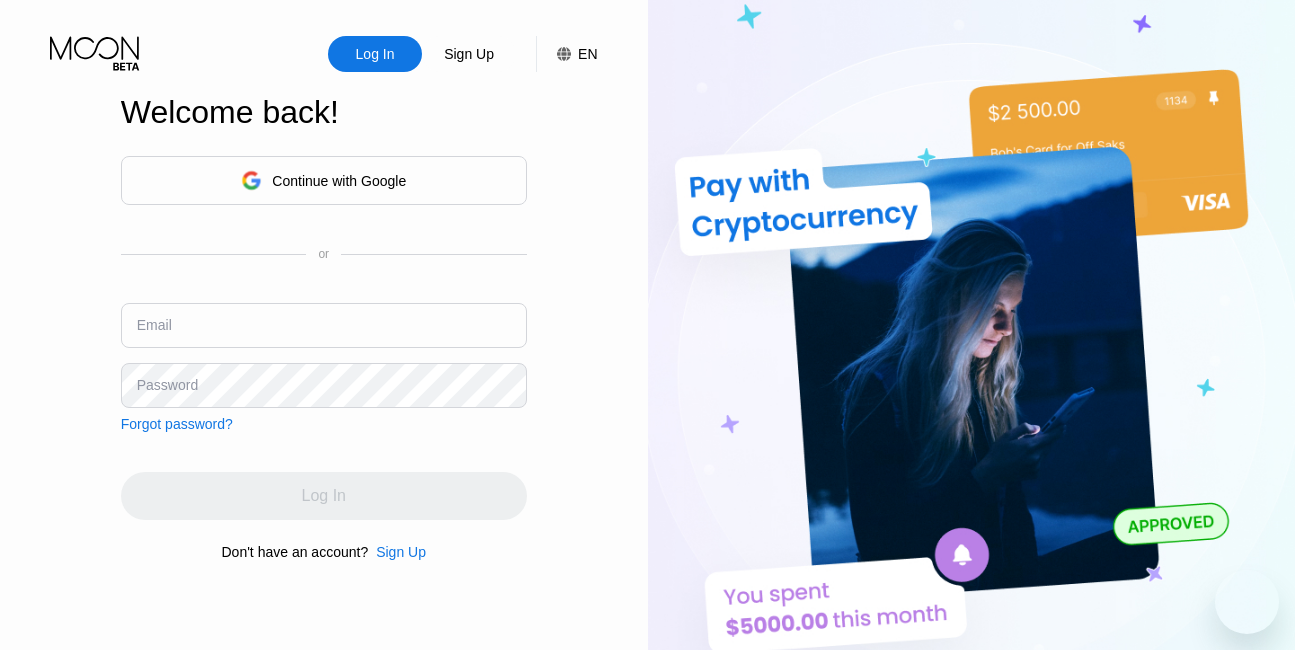 scroll, scrollTop: 0, scrollLeft: 0, axis: both 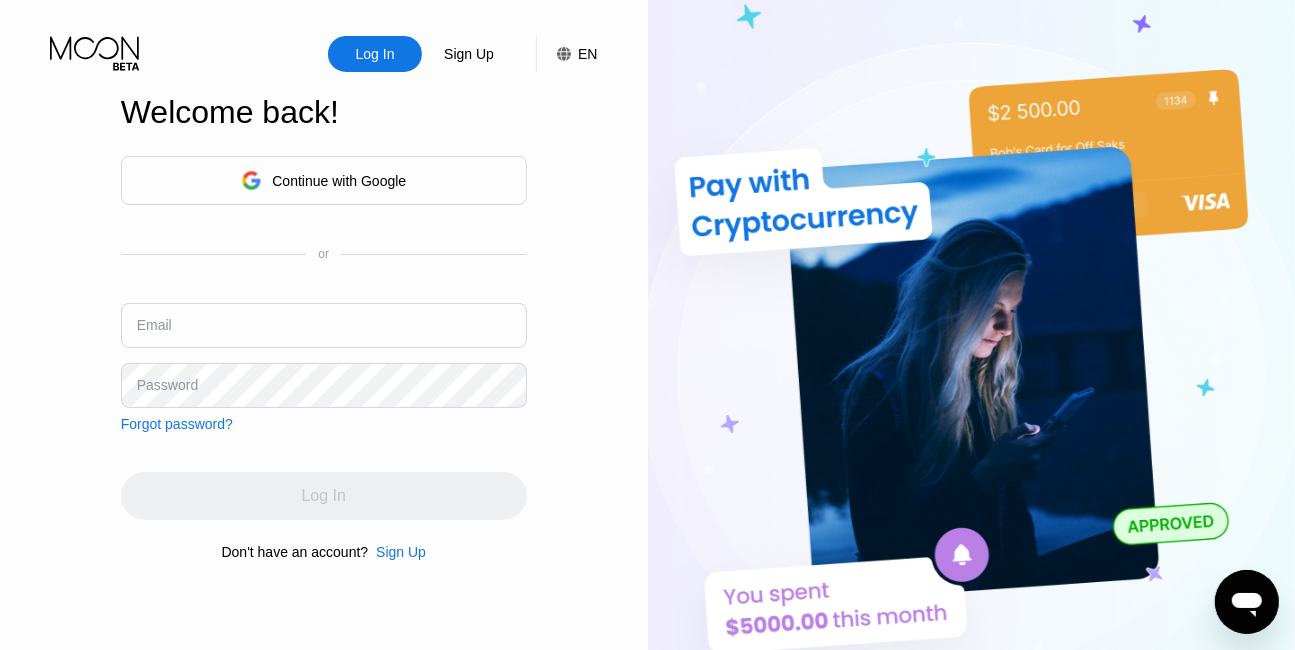type on "[EMAIL]" 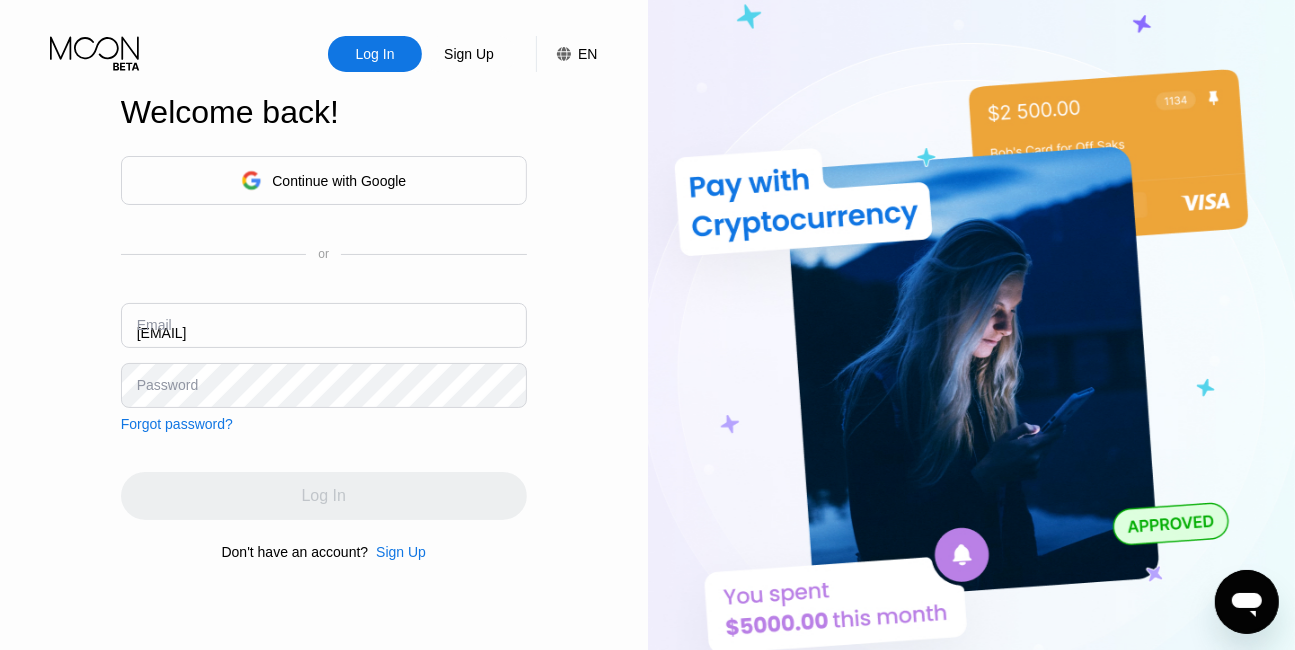 click on "Log In Sign Up EN Language Select an item Save Welcome back! Continue with Google or Email [EMAIL] Password Forgot password? Log In Don't have an account? Sign Up" at bounding box center (324, 357) 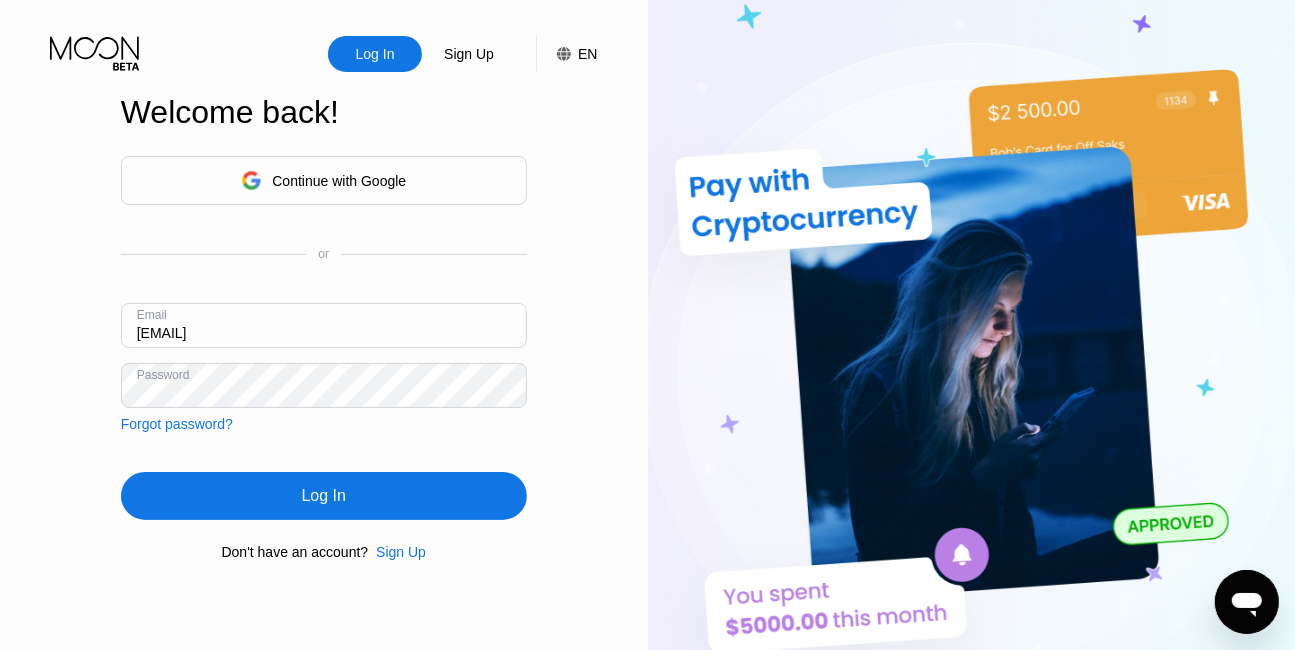 click on "Log In" at bounding box center [324, 496] 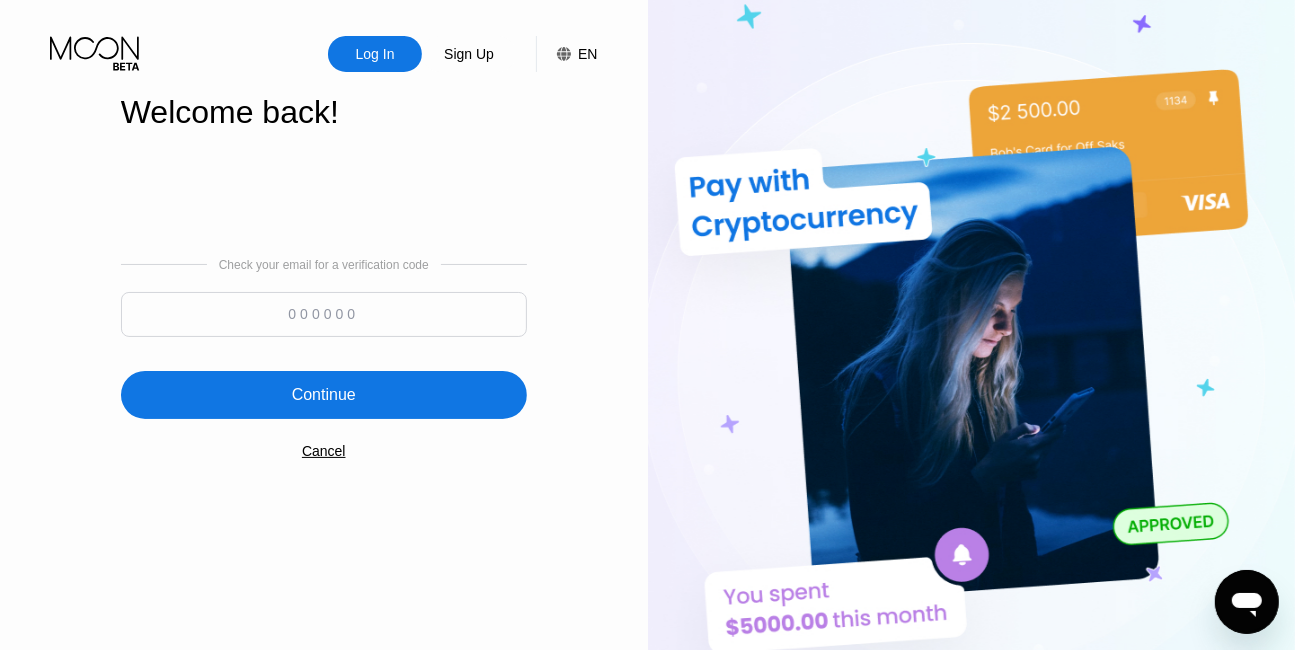 click at bounding box center (324, 314) 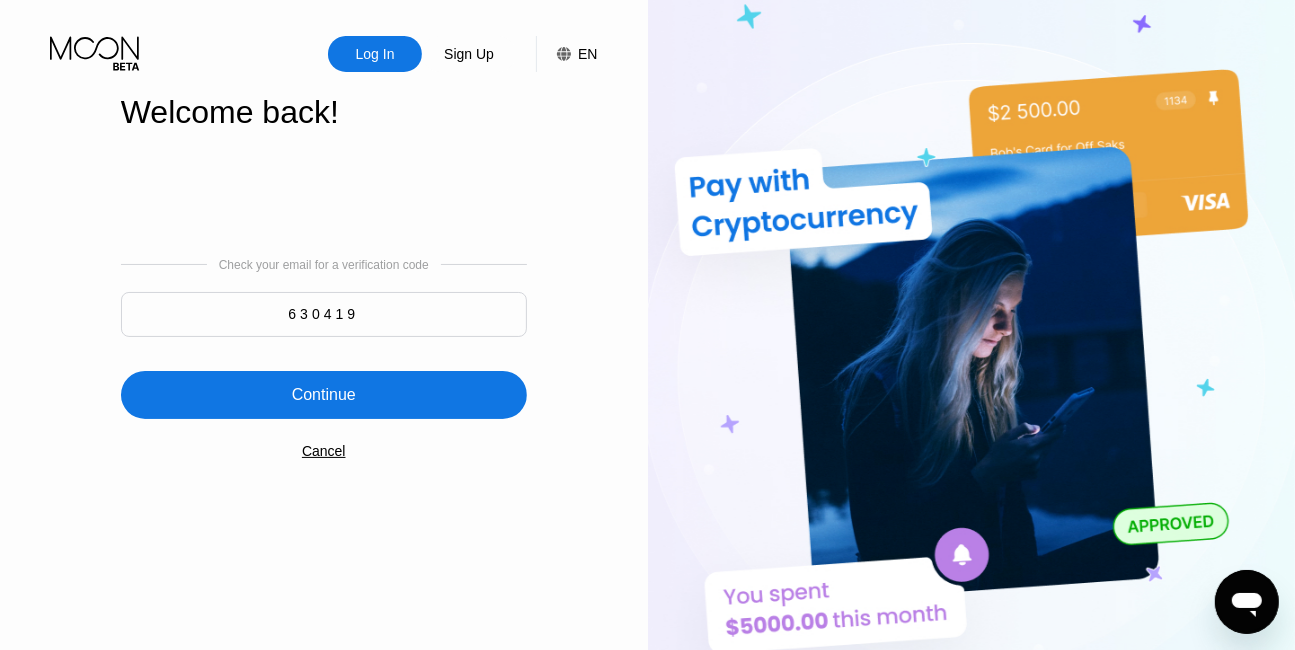 type on "630419" 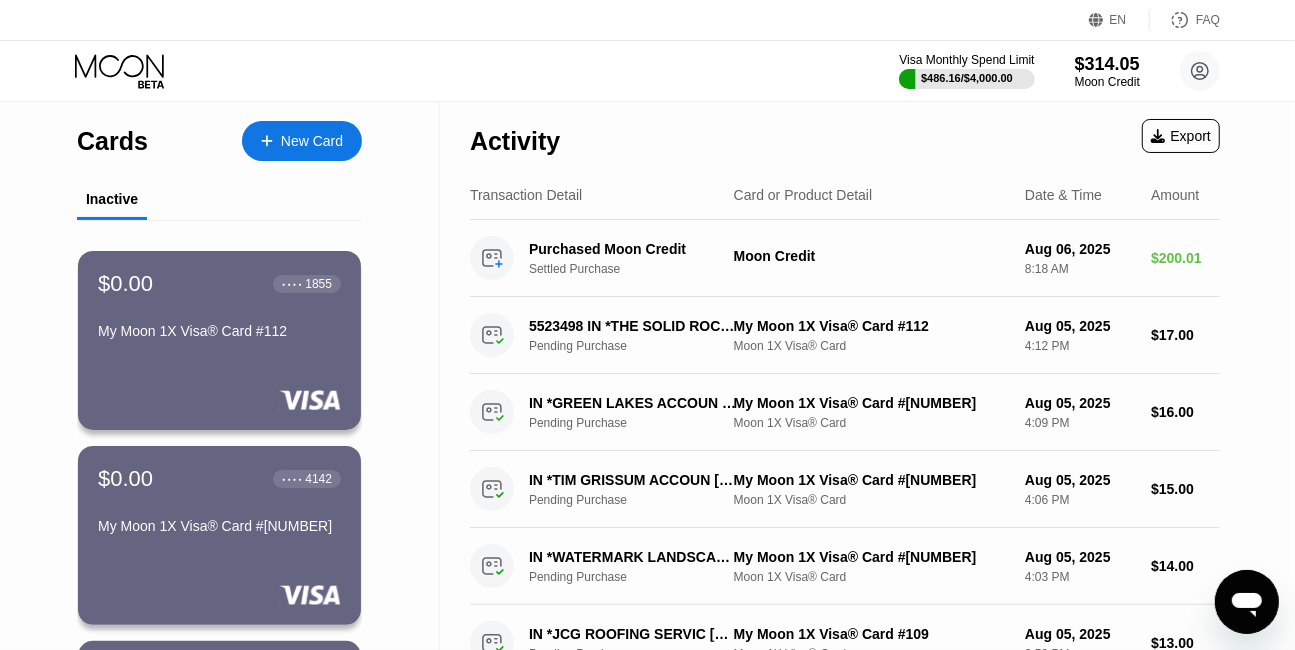 click on "New Card" at bounding box center [312, 141] 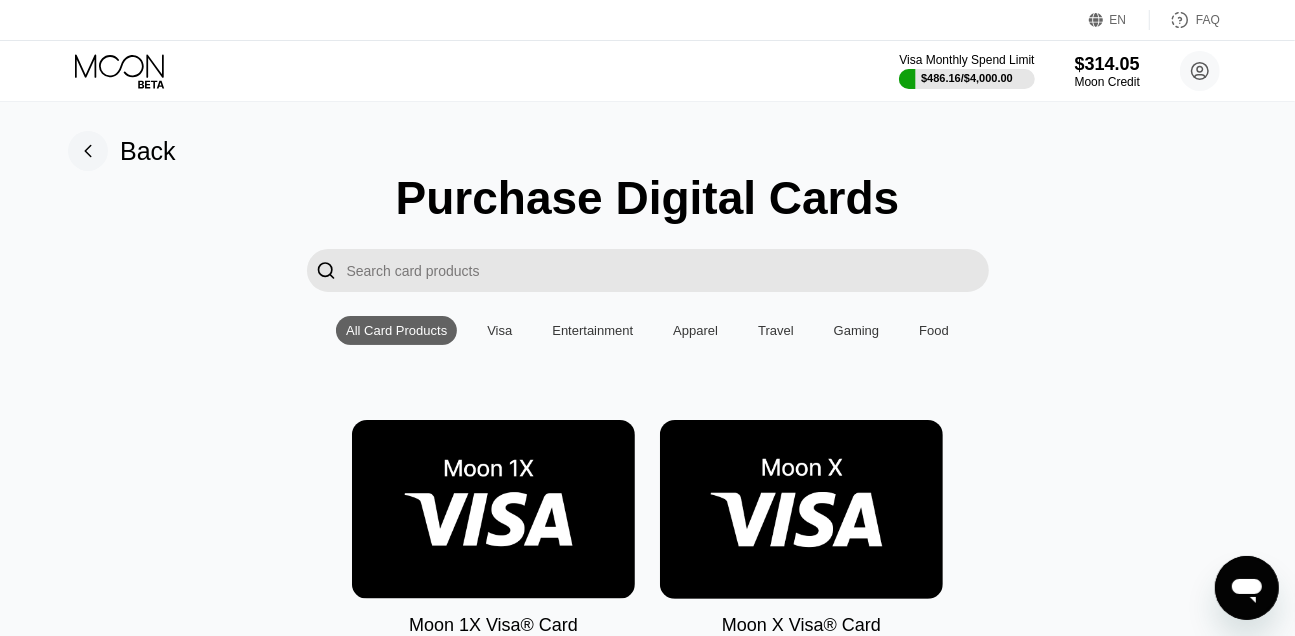 click at bounding box center (801, 509) 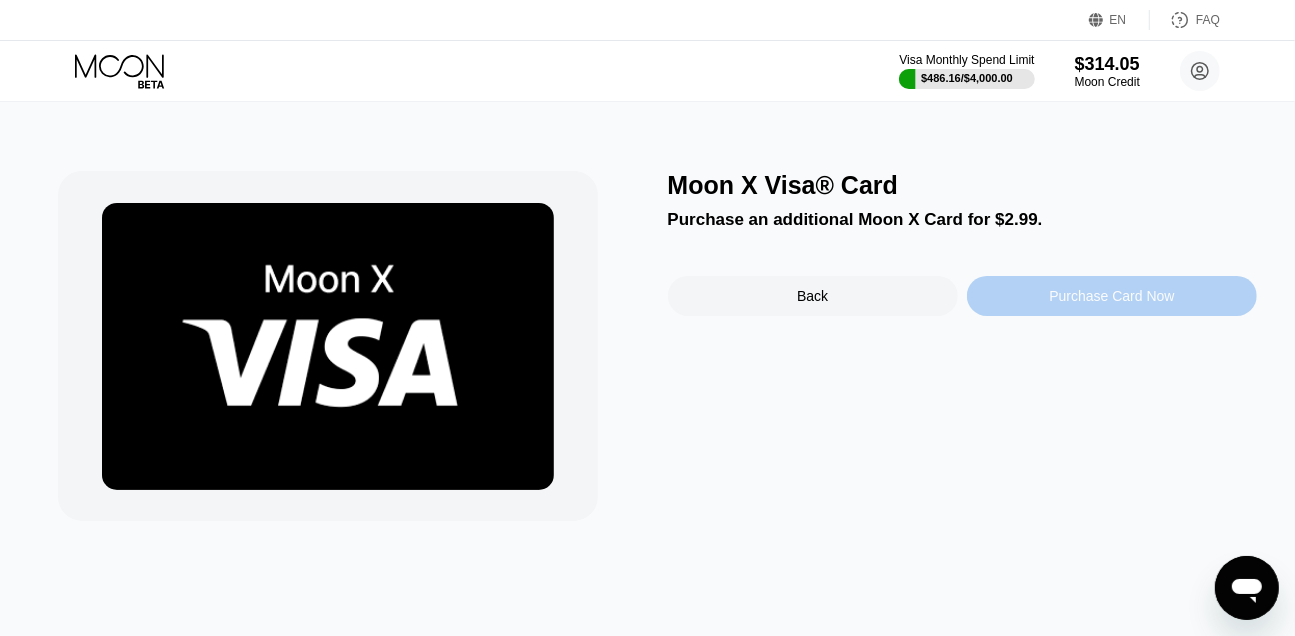 click on "Purchase Card Now" at bounding box center (1111, 296) 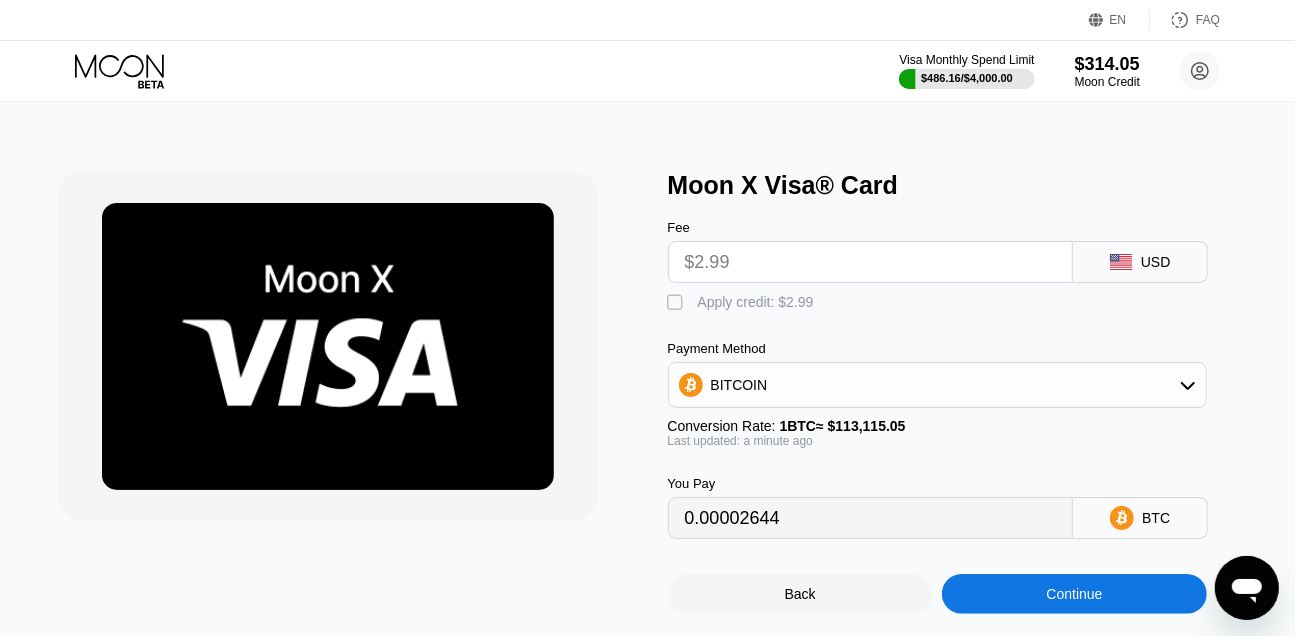click on "Apply credit: $2.99" at bounding box center [756, 302] 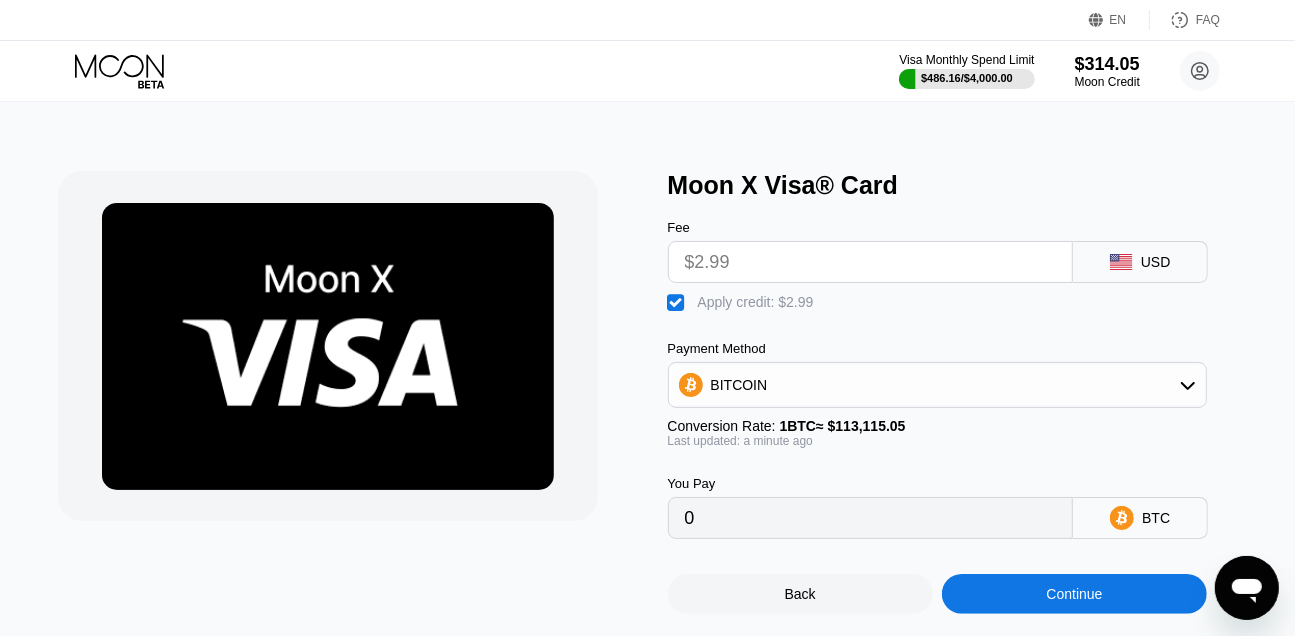 click on "Continue" at bounding box center [1074, 594] 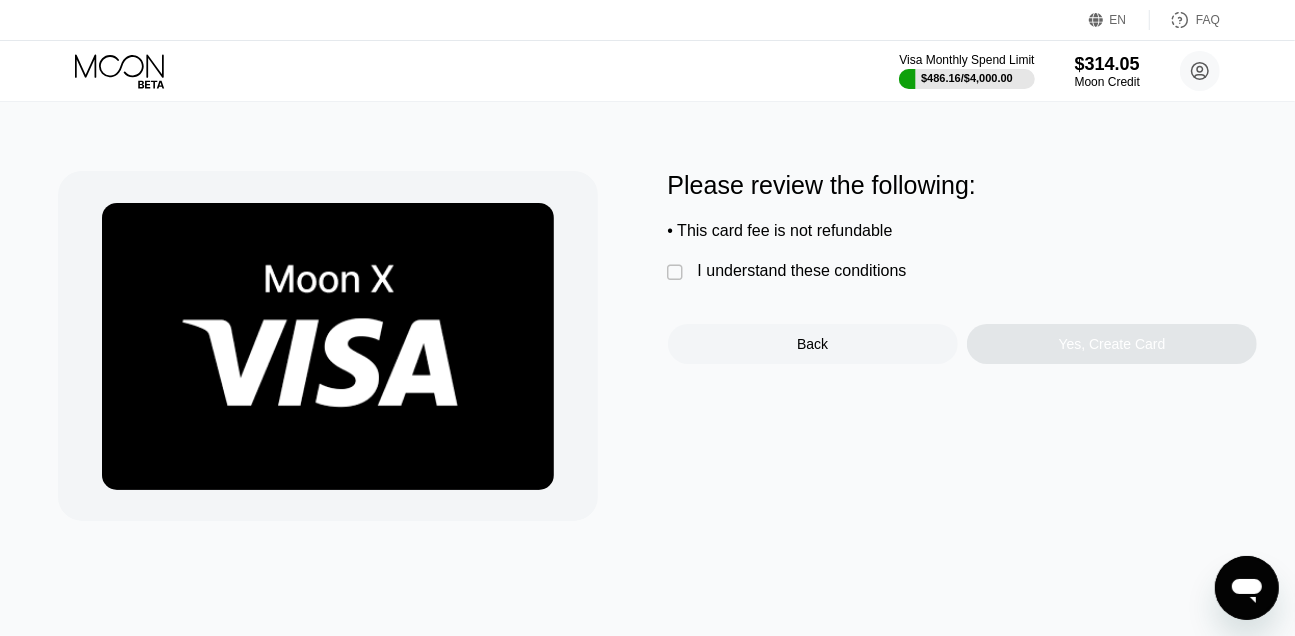 click on "I understand these conditions" at bounding box center [802, 271] 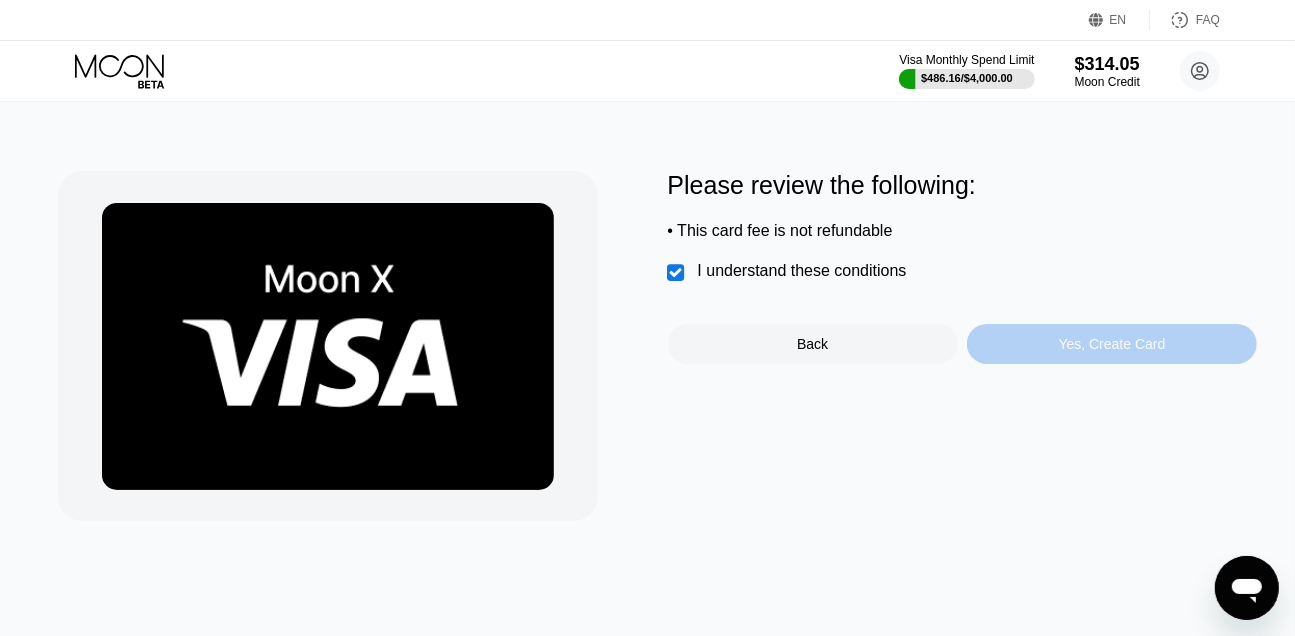 click on "Yes, Create Card" at bounding box center [1112, 344] 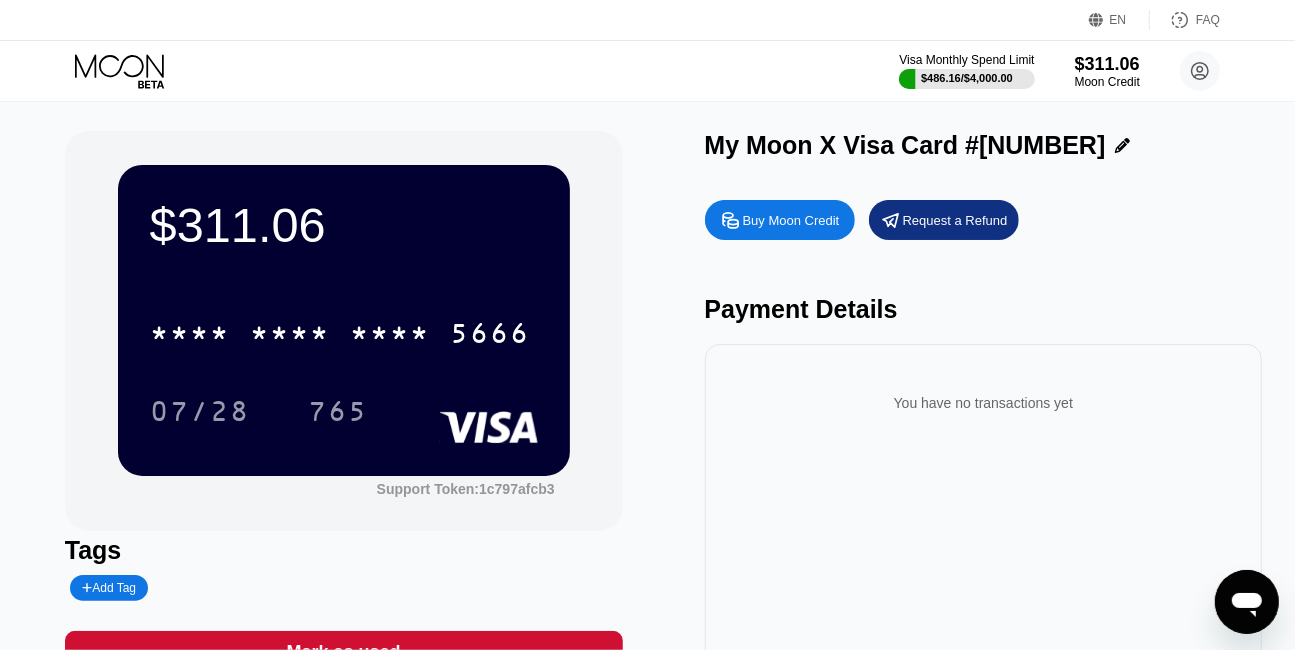 click 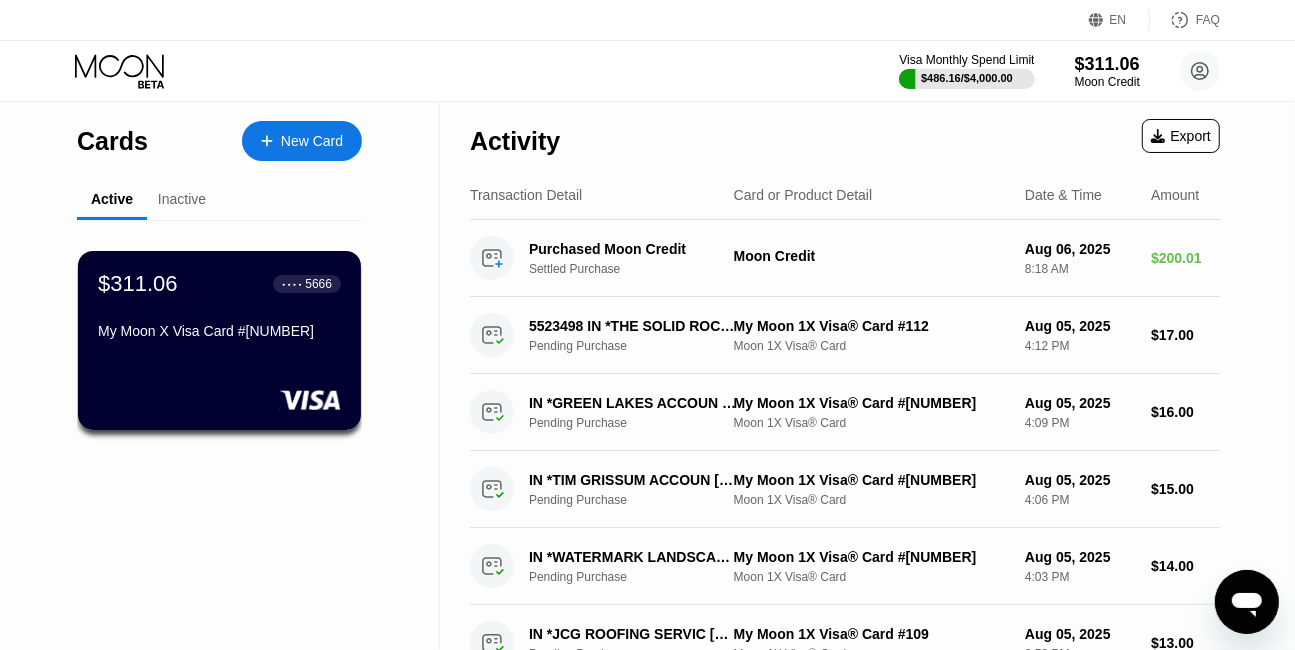 click on "New Card" at bounding box center (312, 141) 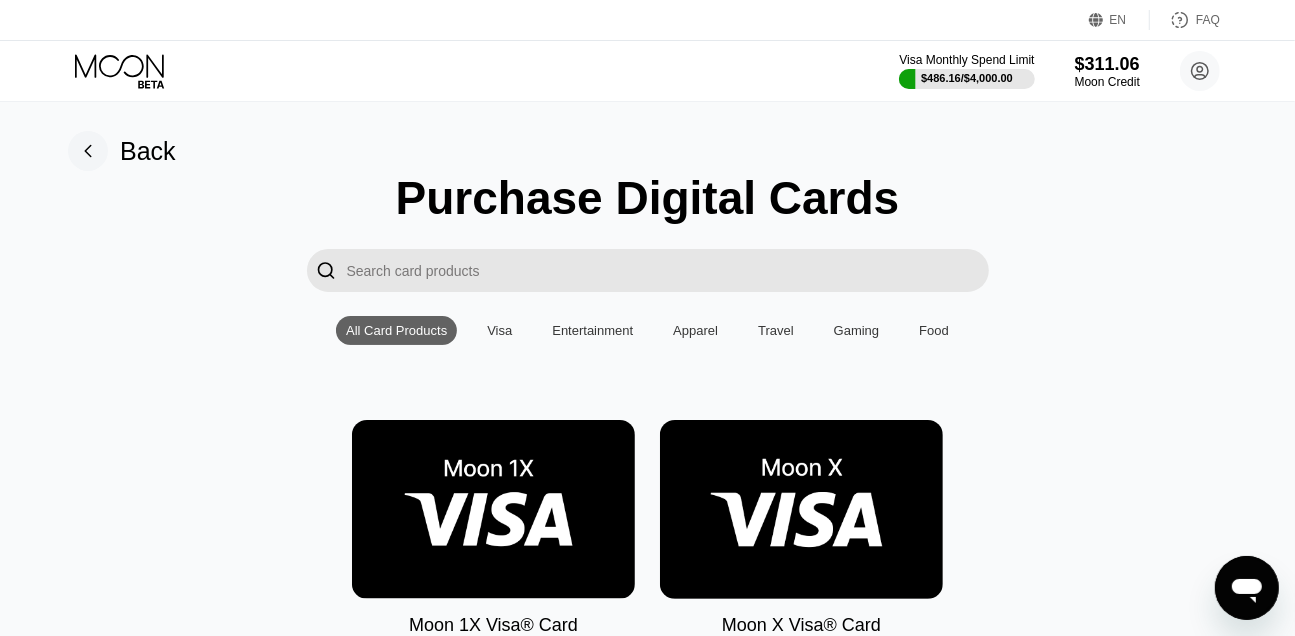click at bounding box center [801, 509] 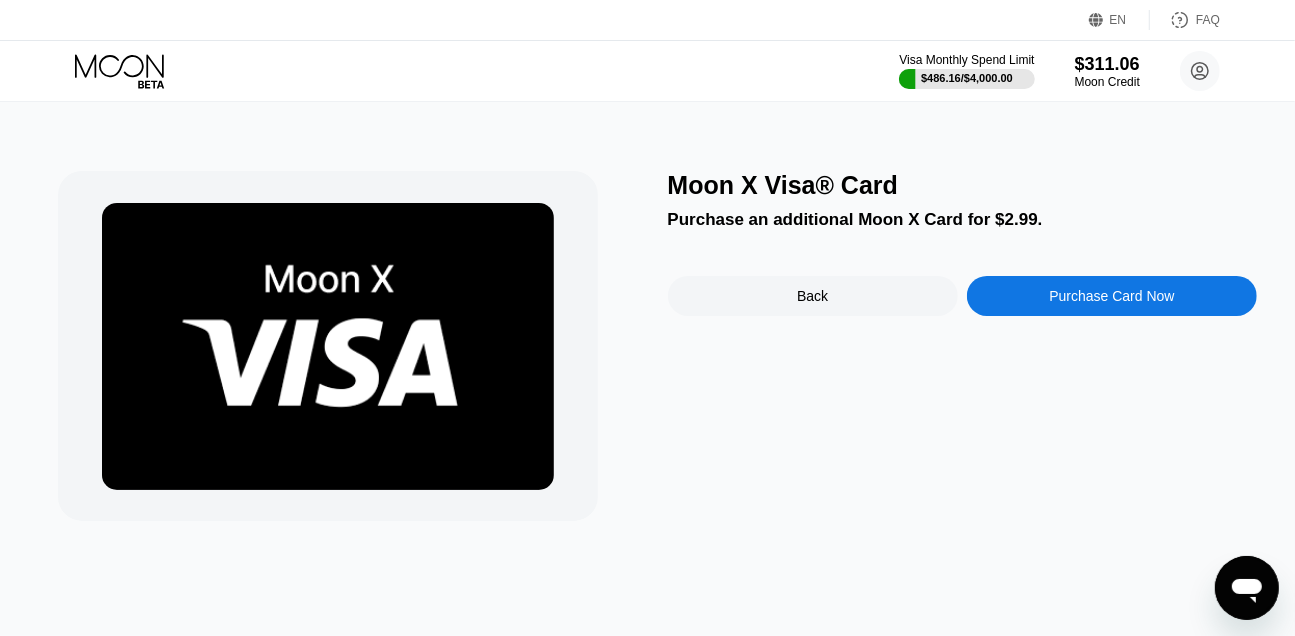 click on "Purchase Card Now" at bounding box center (1111, 296) 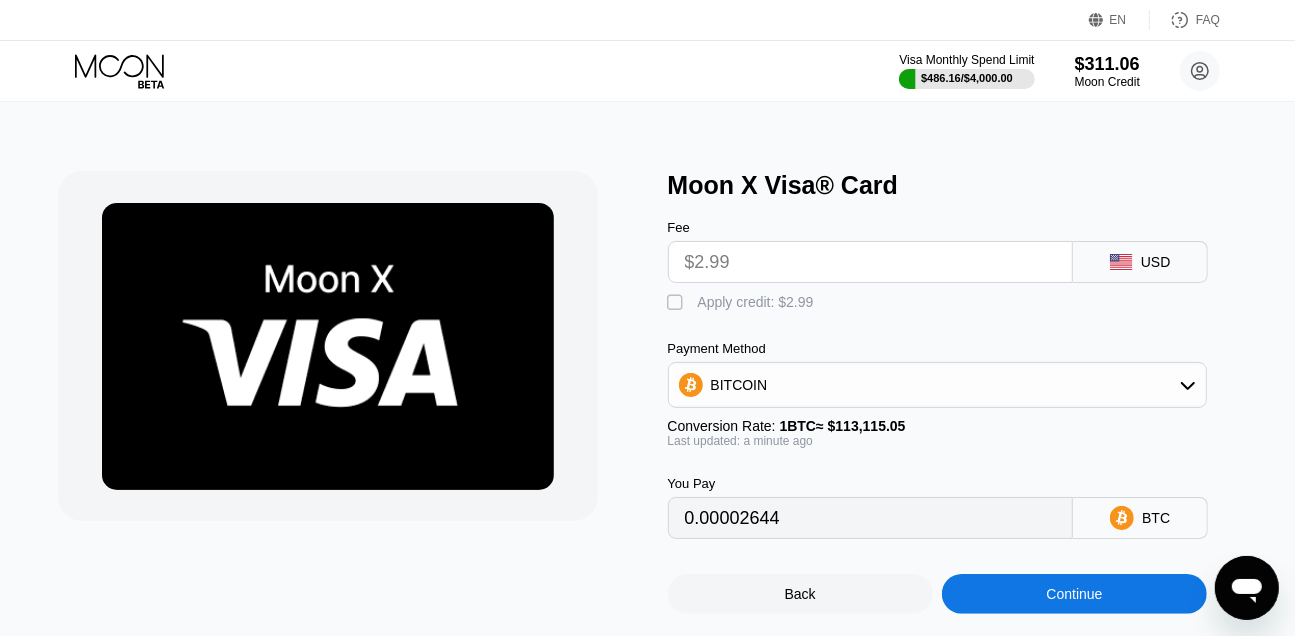 click on "Apply credit: $2.99" at bounding box center (756, 302) 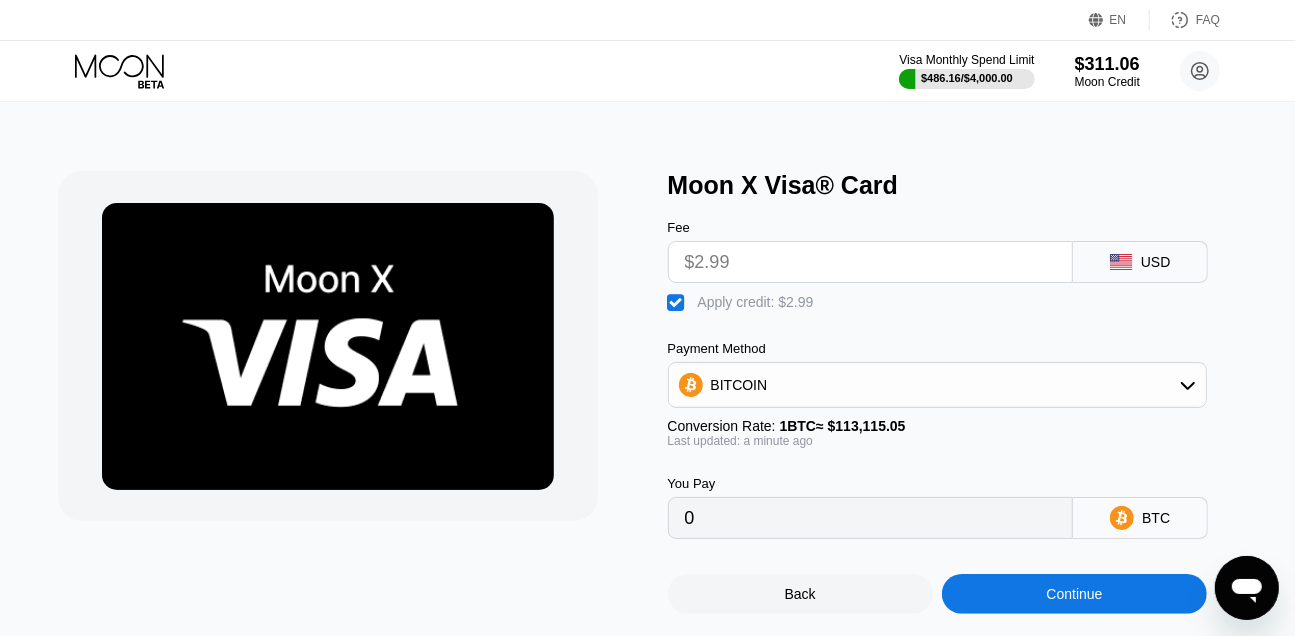 scroll, scrollTop: 272, scrollLeft: 0, axis: vertical 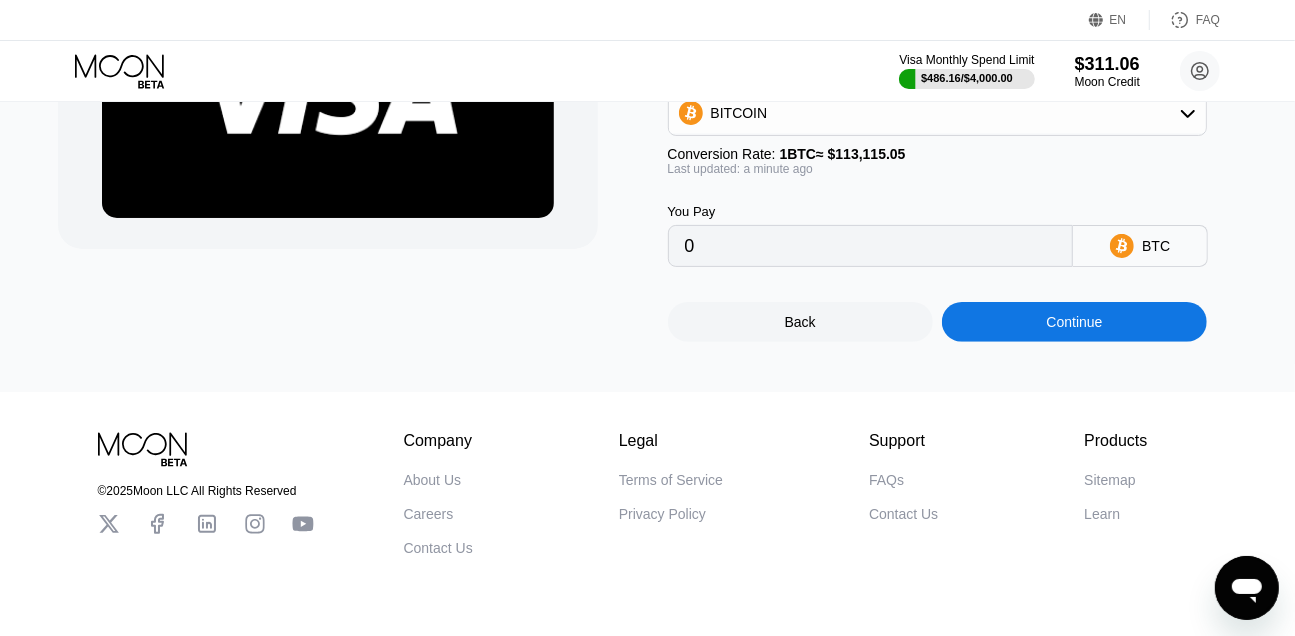 click on "Continue" at bounding box center (1075, 322) 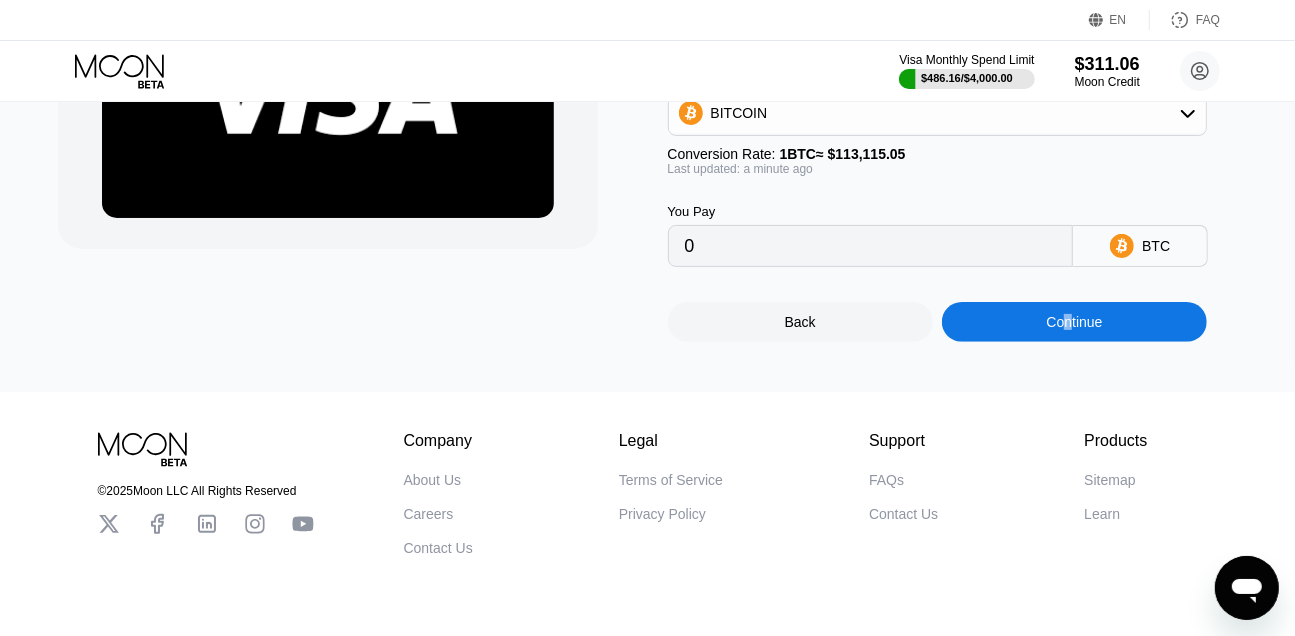 scroll, scrollTop: 90, scrollLeft: 0, axis: vertical 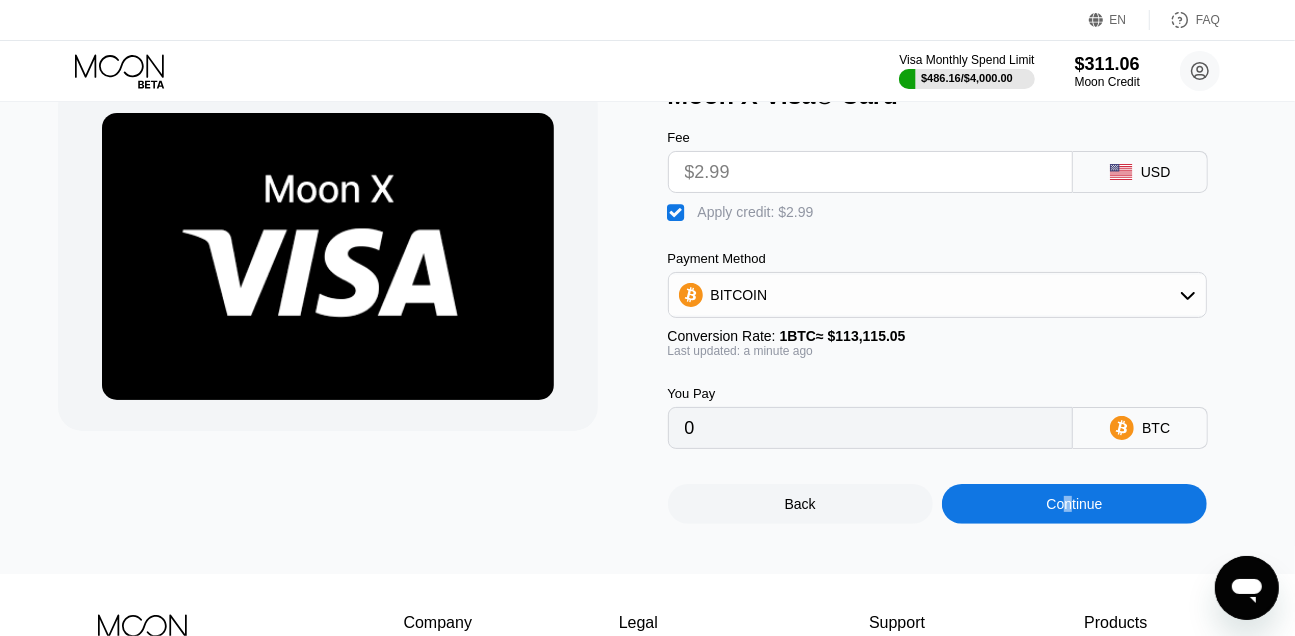 click at bounding box center (353, 302) 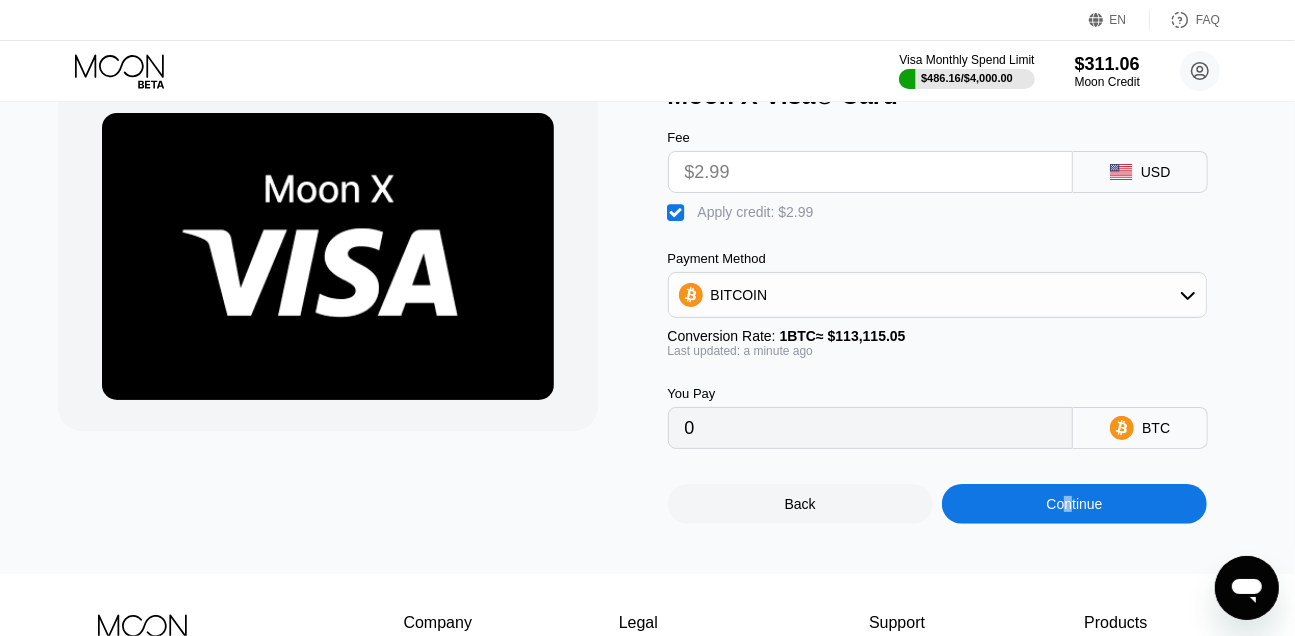 click on "Continue" at bounding box center [1074, 504] 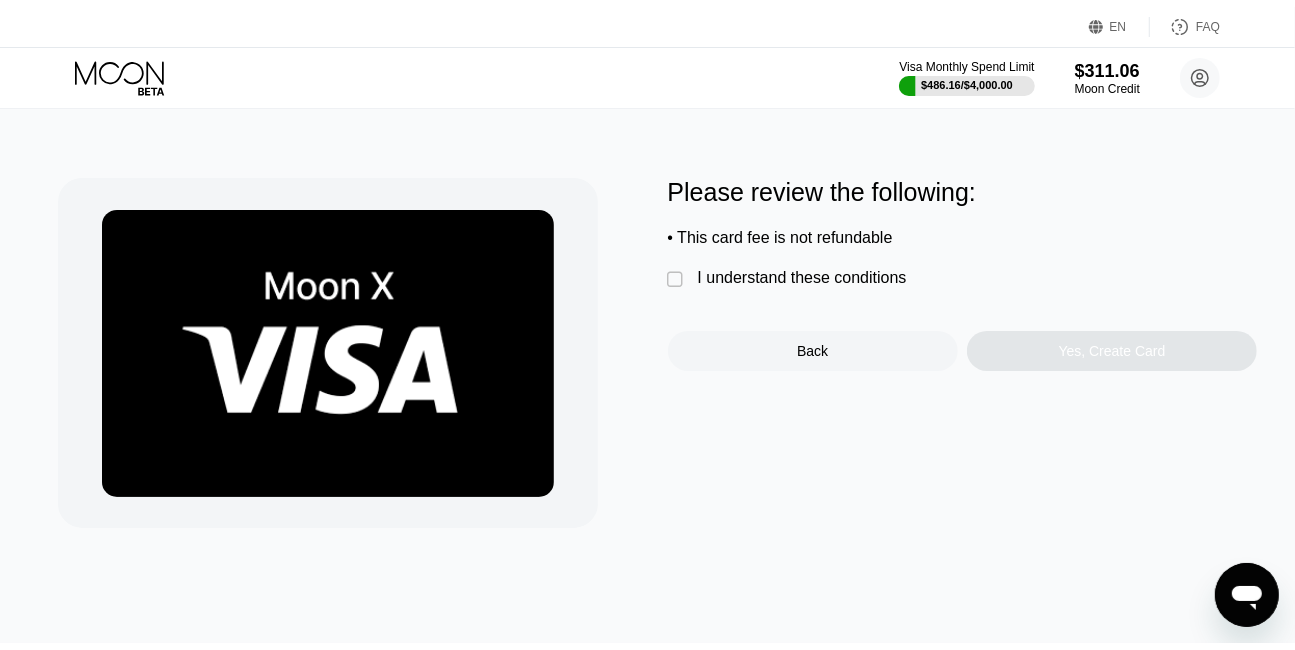 scroll, scrollTop: 0, scrollLeft: 0, axis: both 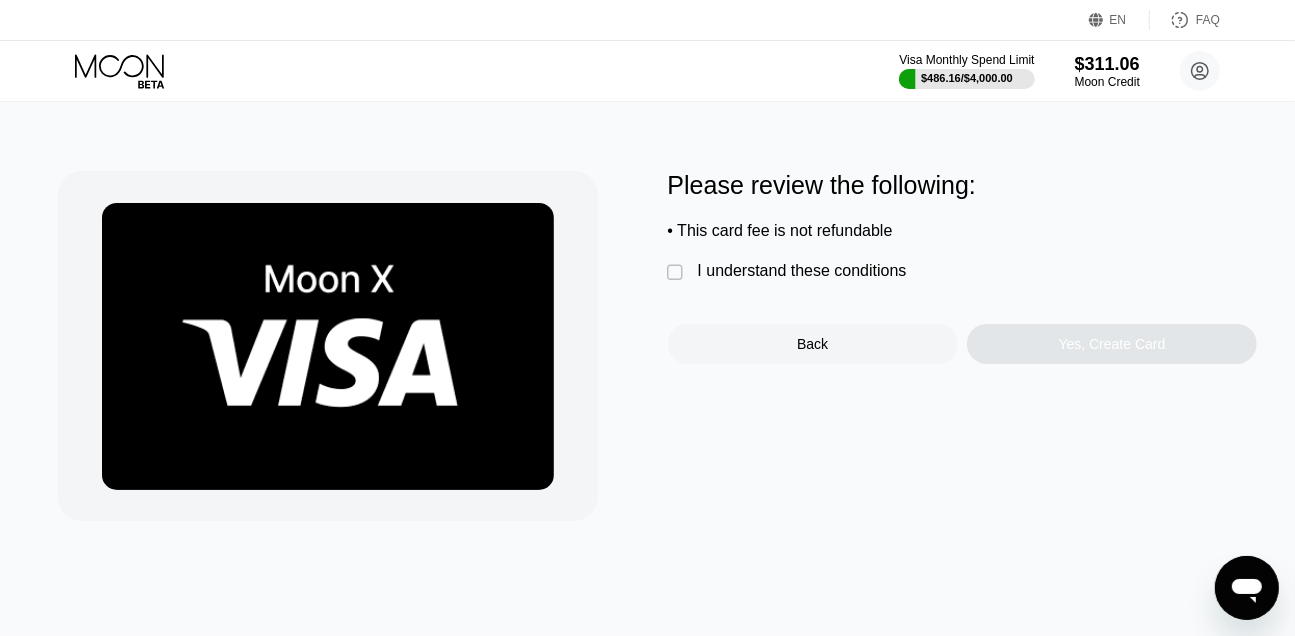 drag, startPoint x: 760, startPoint y: 293, endPoint x: 802, endPoint y: 291, distance: 42.047592 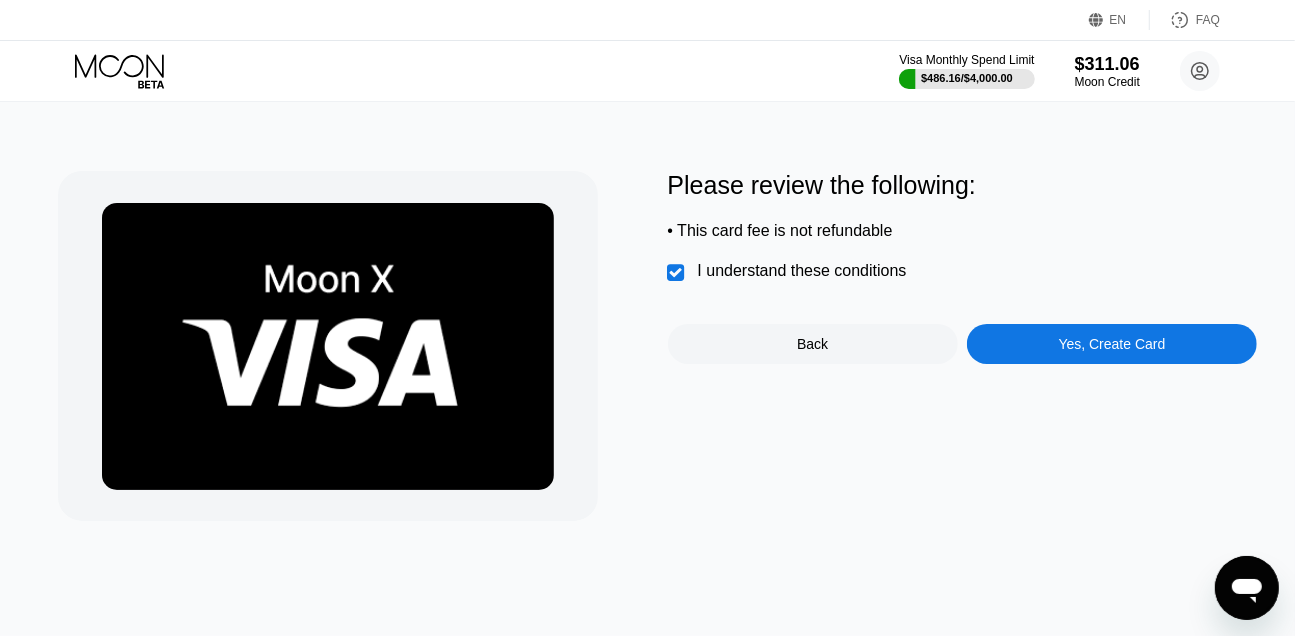 click on "Please review the following: • This card fee is not refundable  I understand these conditions Back Yes, Create Card" at bounding box center (963, 346) 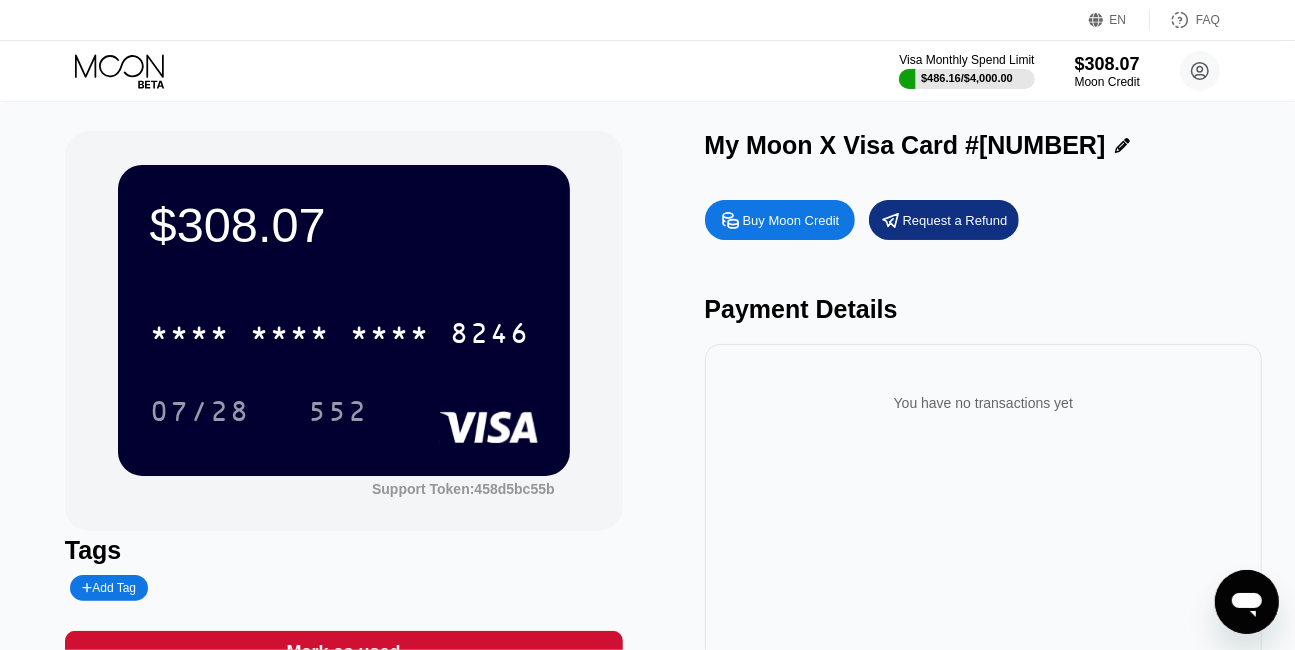 click 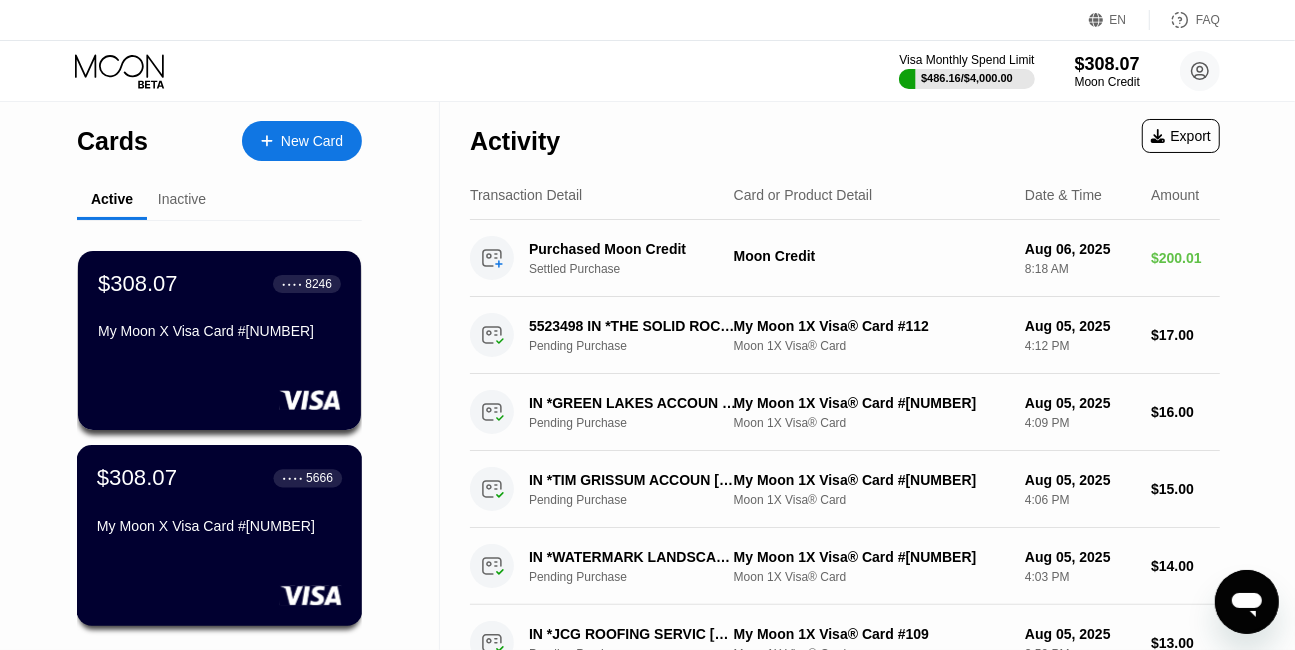 click on "My Moon X Visa Card #[NUMBER]" at bounding box center [219, 530] 